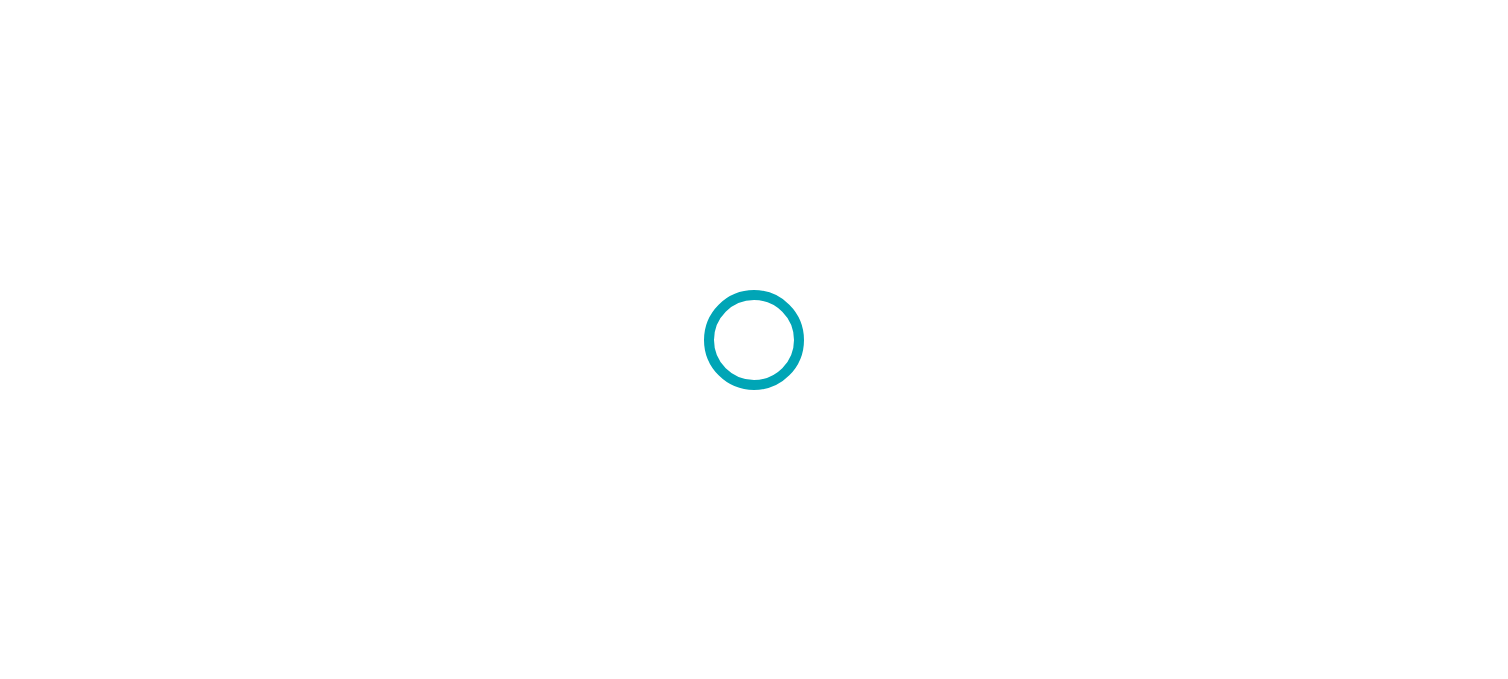 scroll, scrollTop: 0, scrollLeft: 0, axis: both 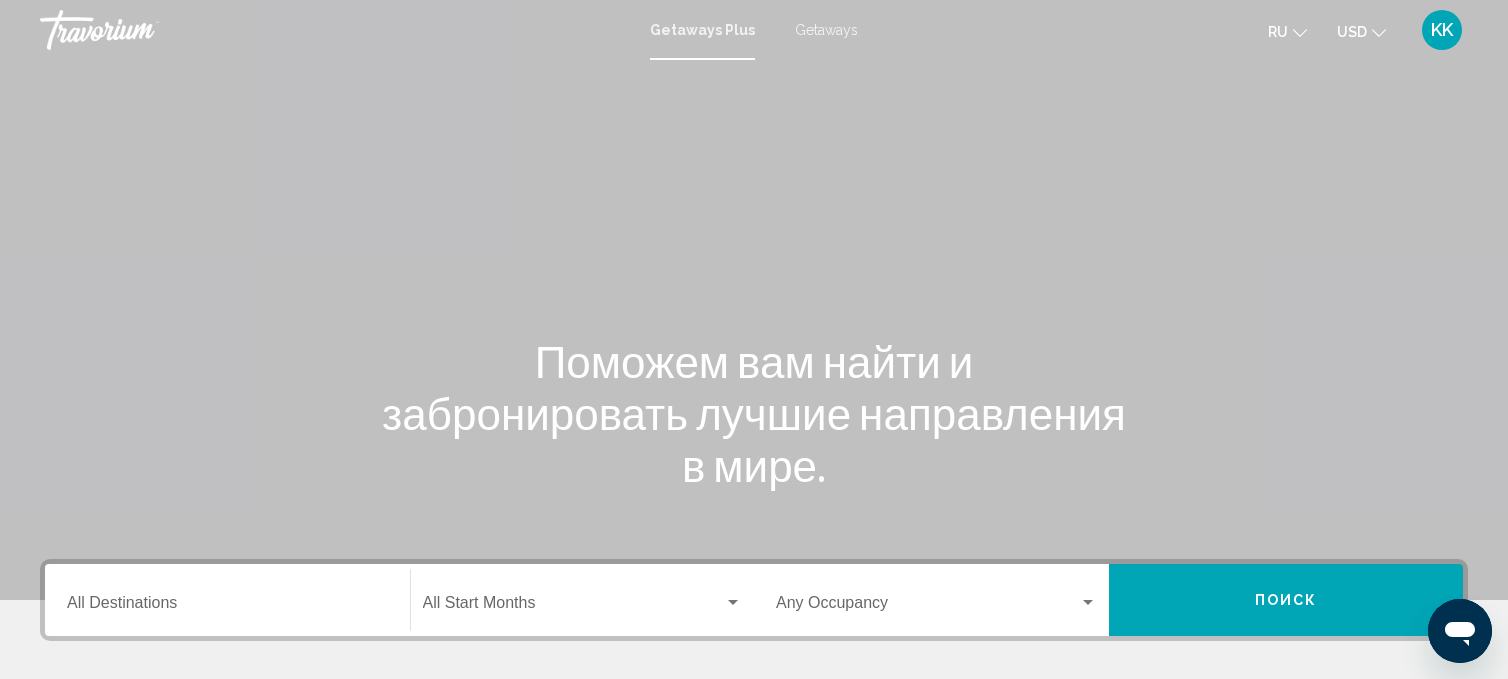 click on "KK" at bounding box center (1442, 30) 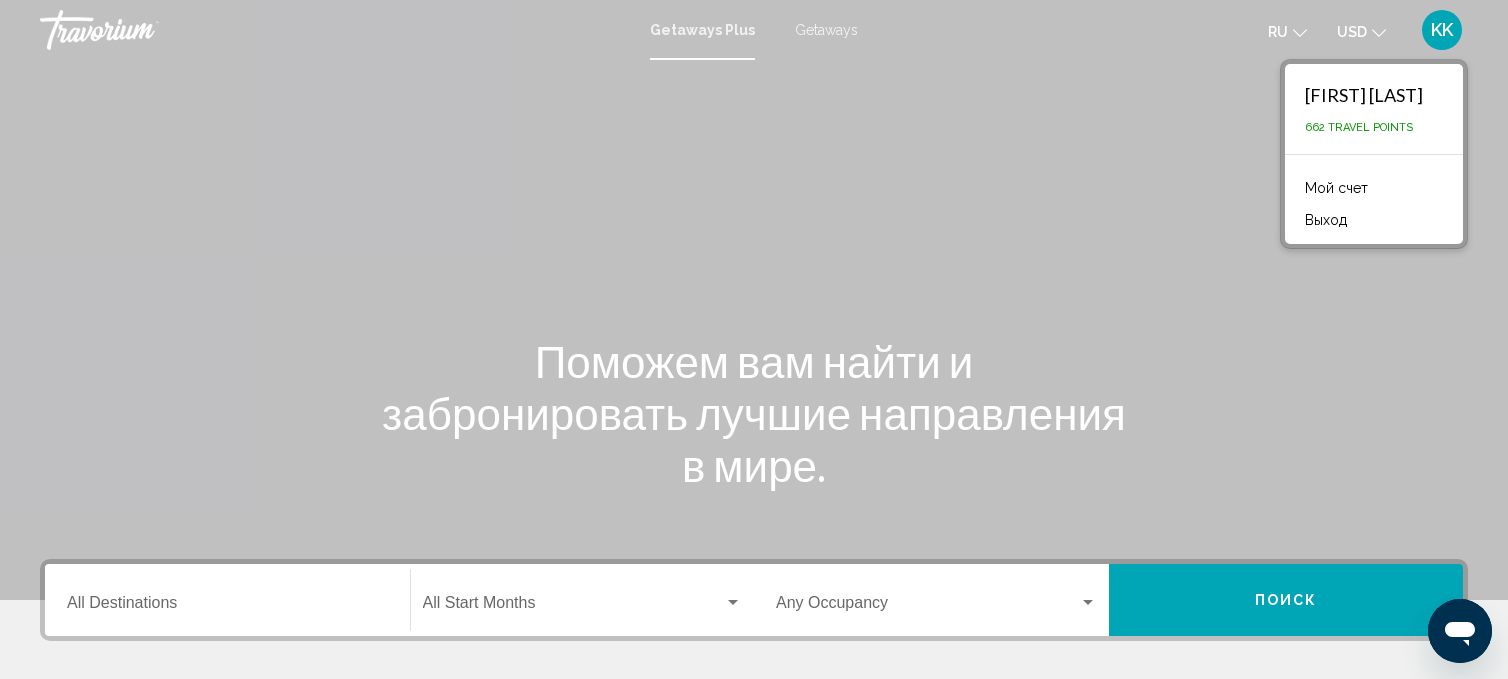 click on "Мой счет" at bounding box center [1336, 188] 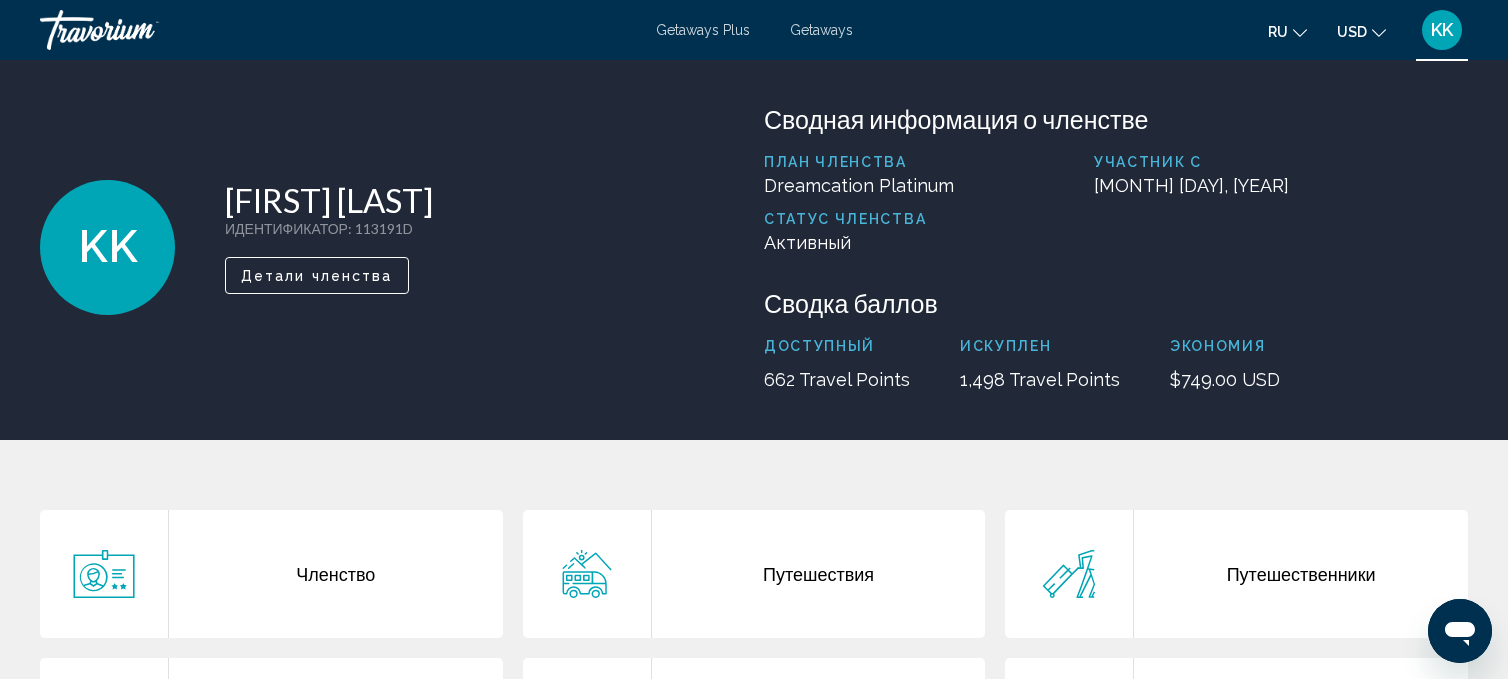 scroll, scrollTop: 0, scrollLeft: 0, axis: both 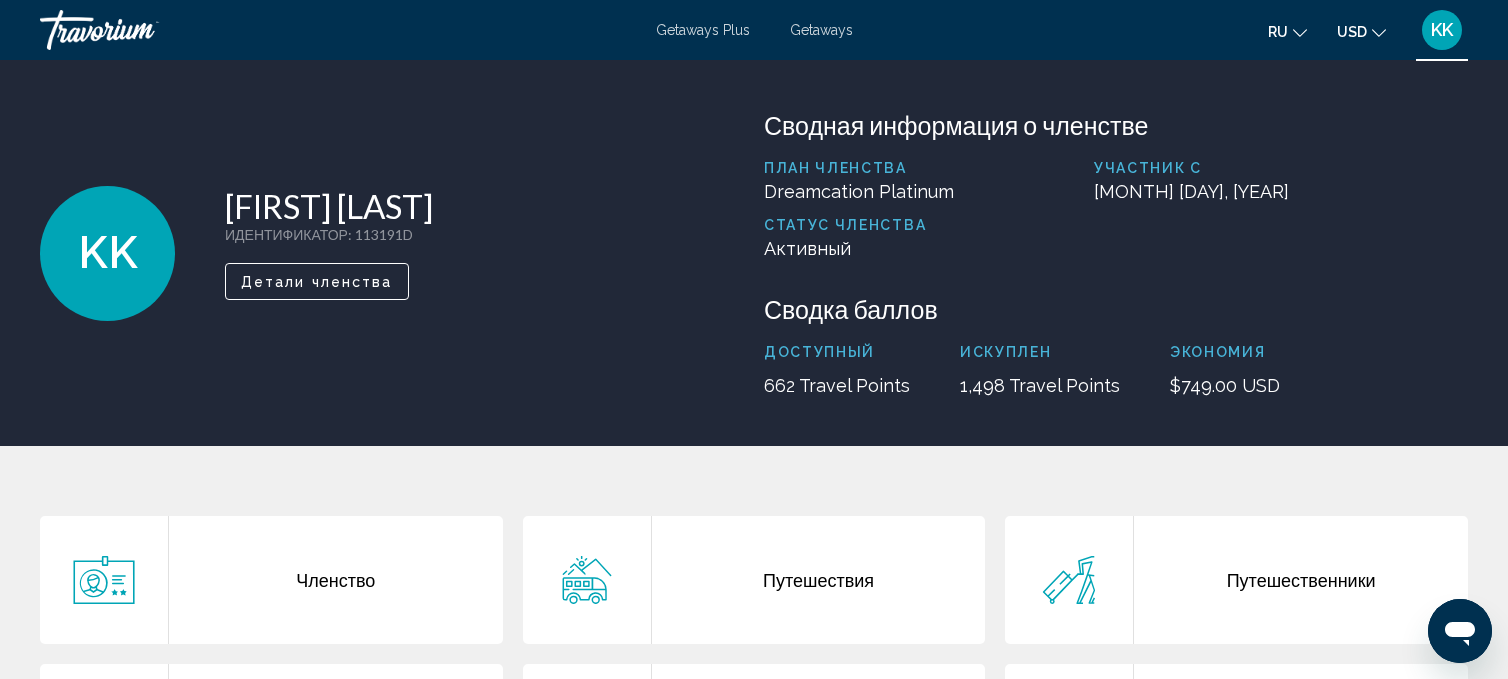 click on "Getaways" at bounding box center [821, 30] 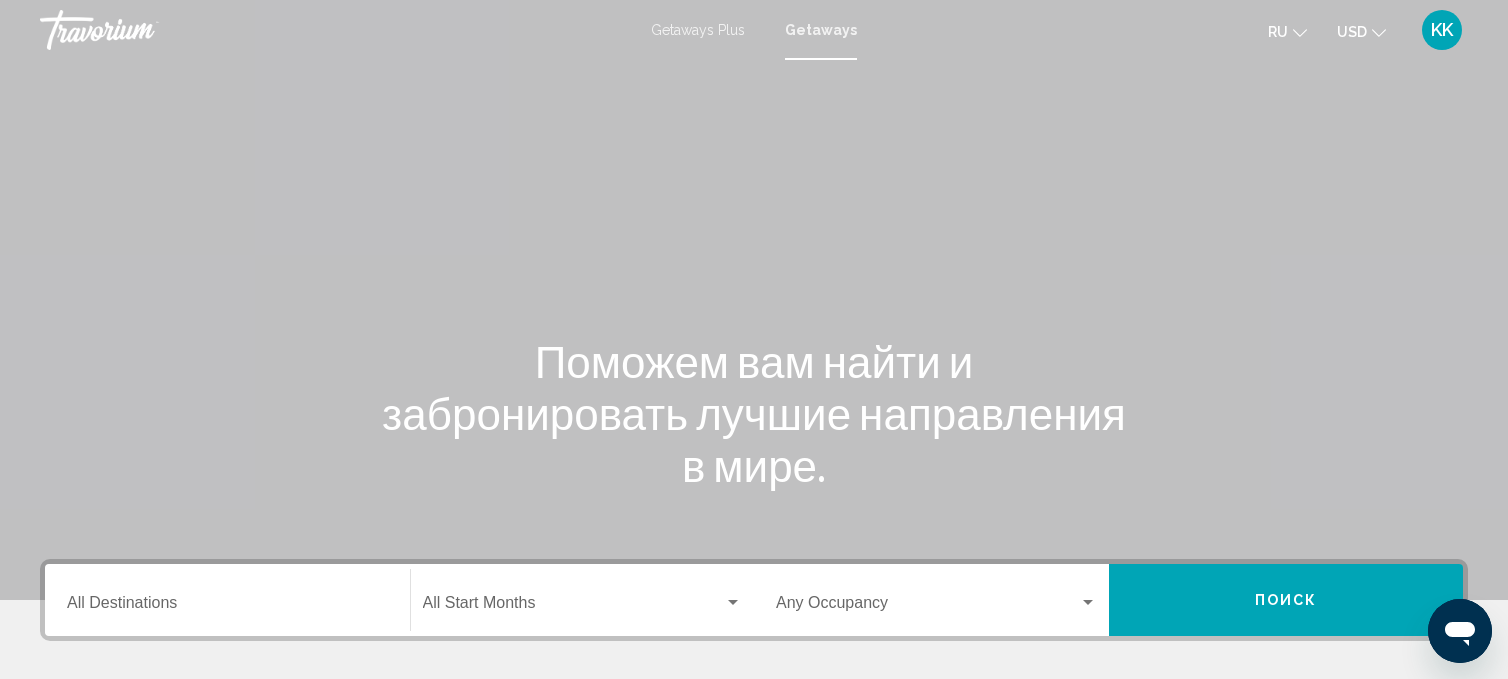 click on "Getaways Plus" at bounding box center [698, 30] 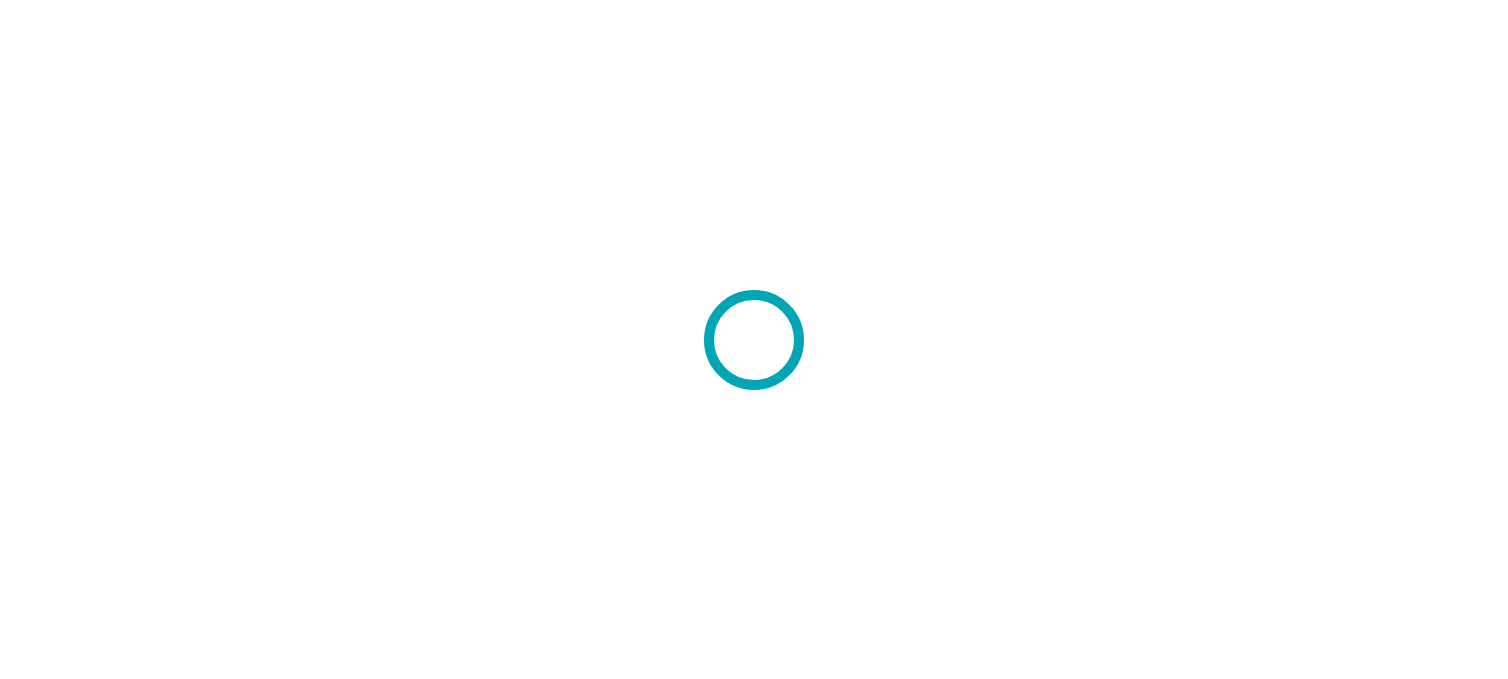 scroll, scrollTop: 0, scrollLeft: 0, axis: both 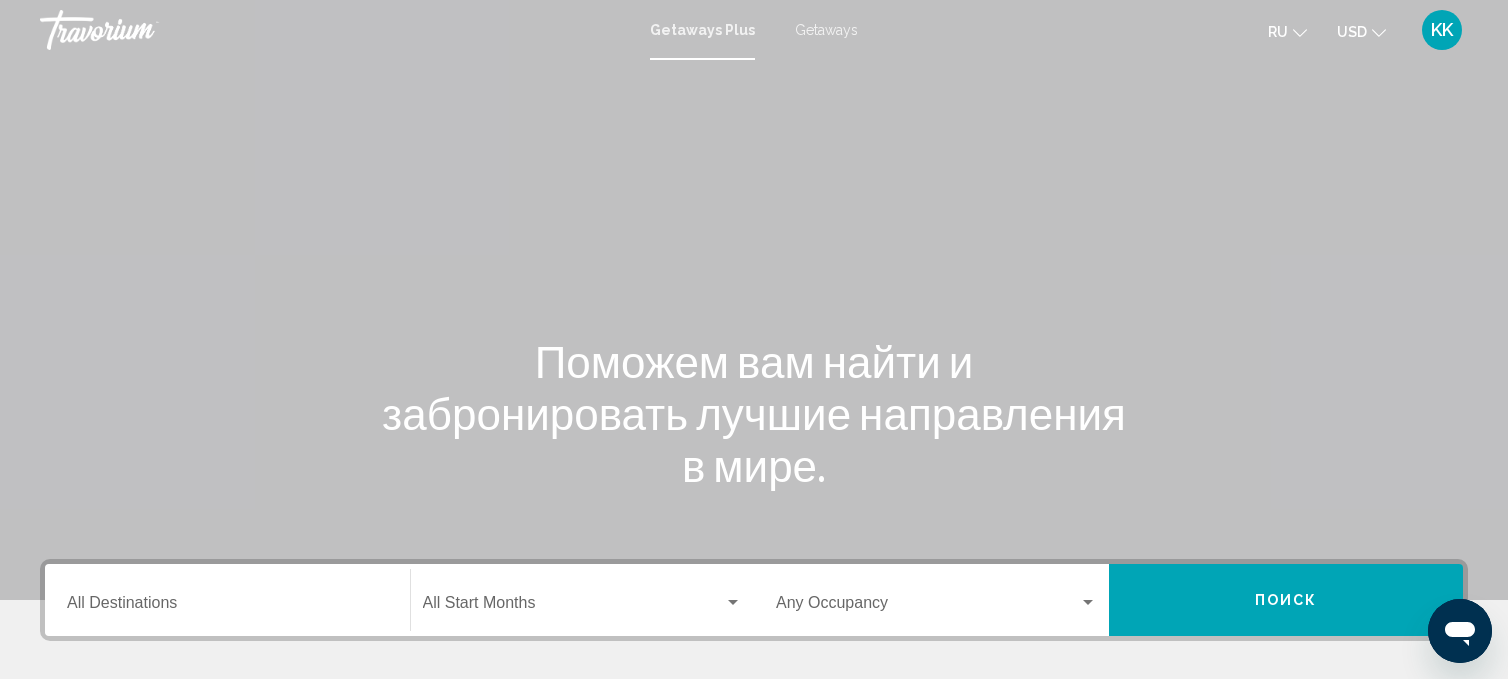 click on "KK" at bounding box center (1442, 30) 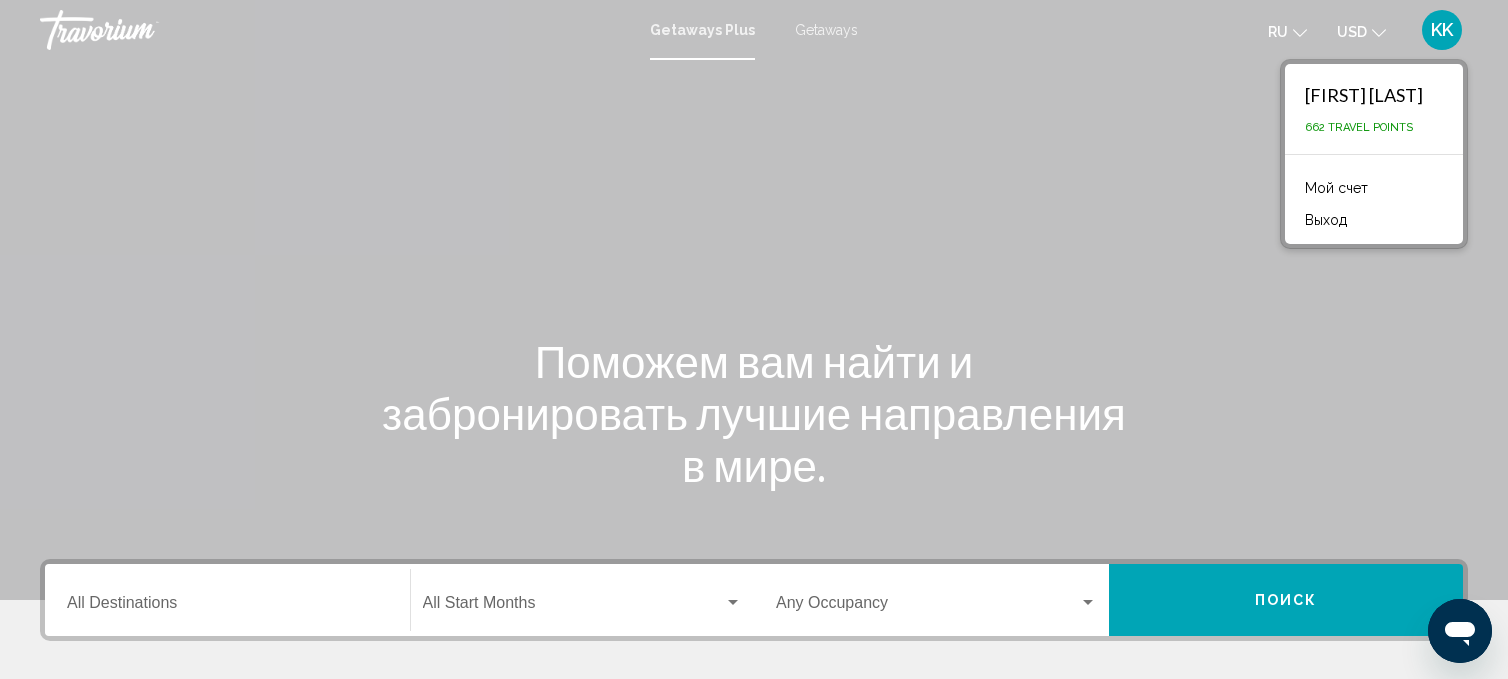 click on "Мой счет" at bounding box center (1336, 188) 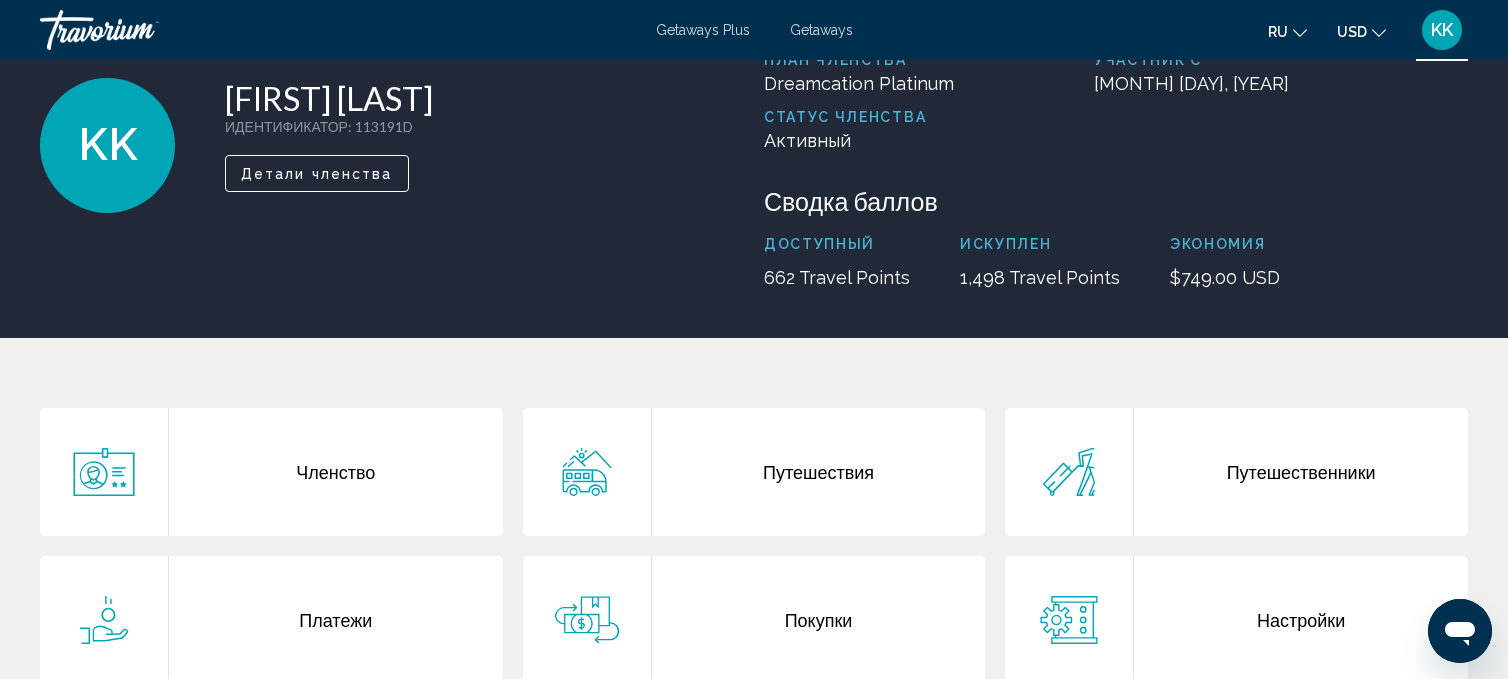 scroll, scrollTop: 110, scrollLeft: 0, axis: vertical 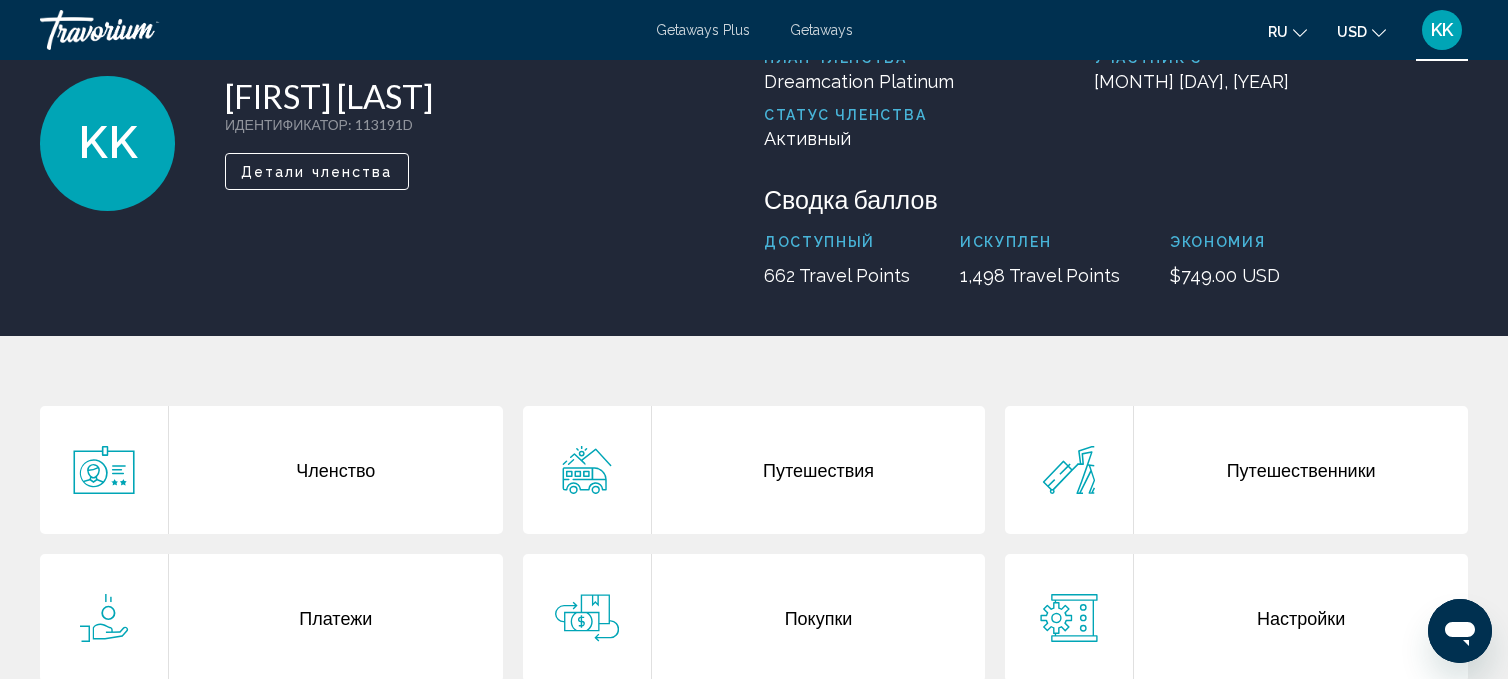 click 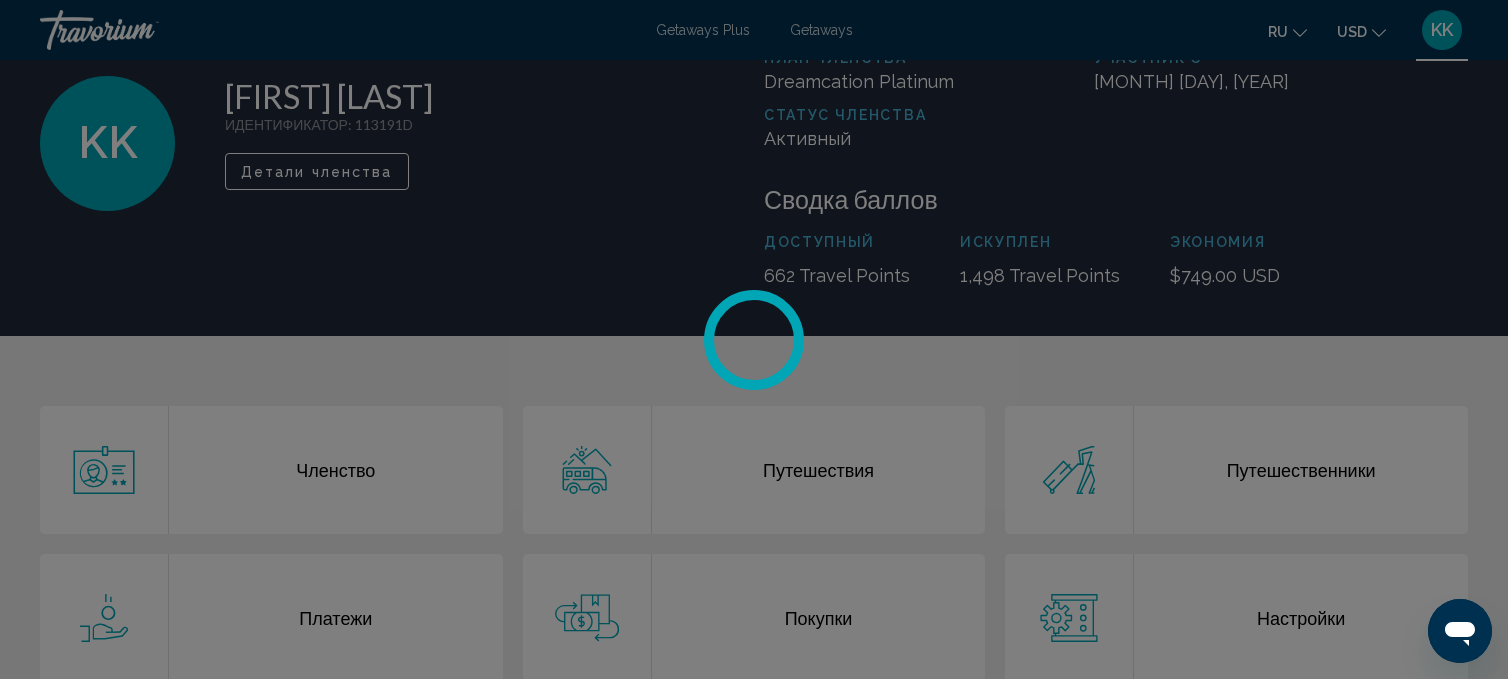 scroll, scrollTop: 0, scrollLeft: 0, axis: both 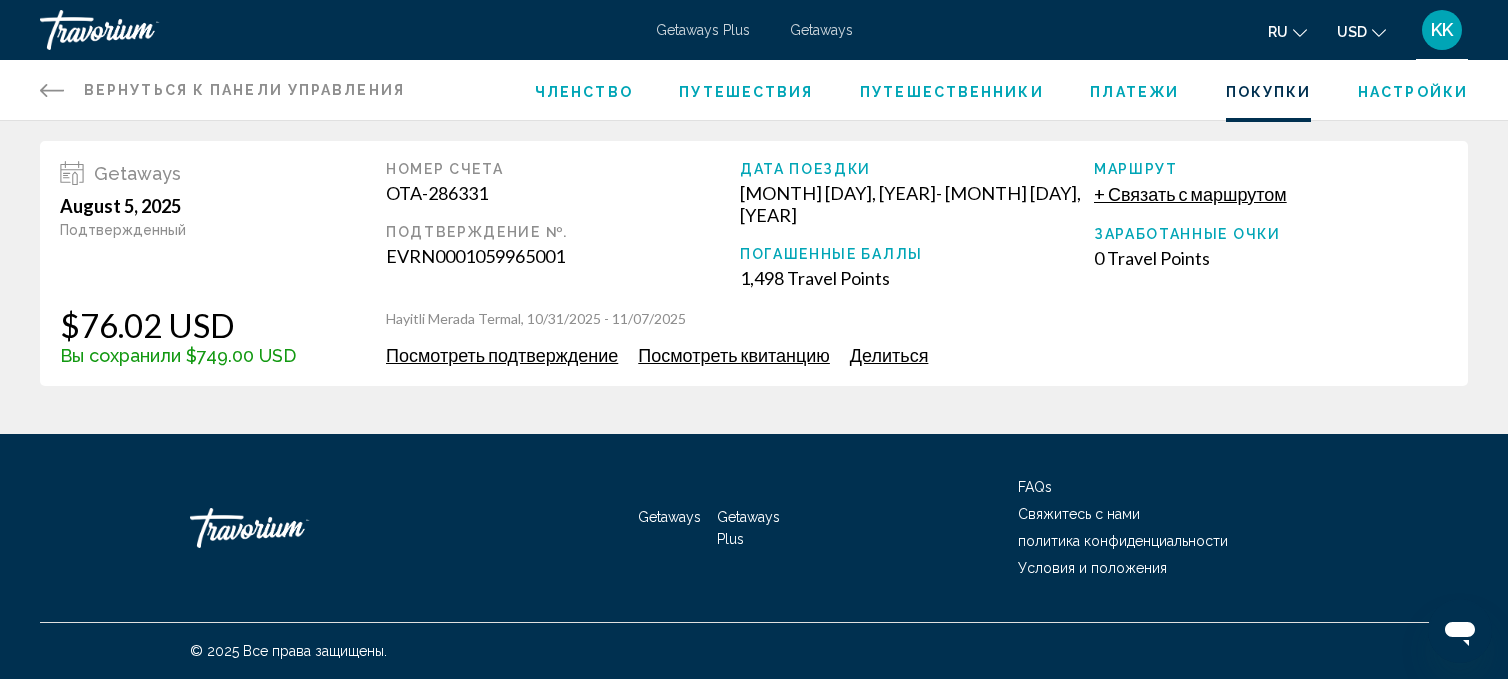click on "Платежи" at bounding box center (1134, 92) 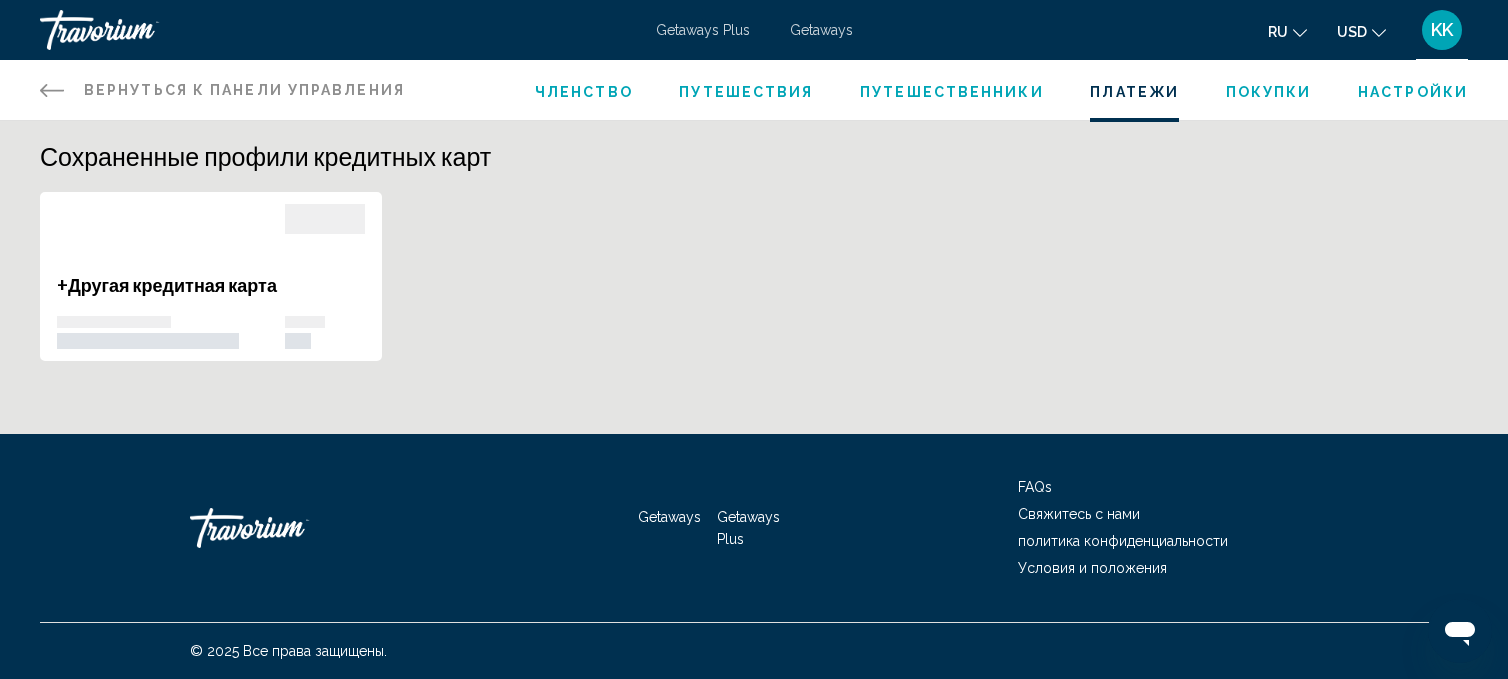 click on "Покупки" at bounding box center (1269, 92) 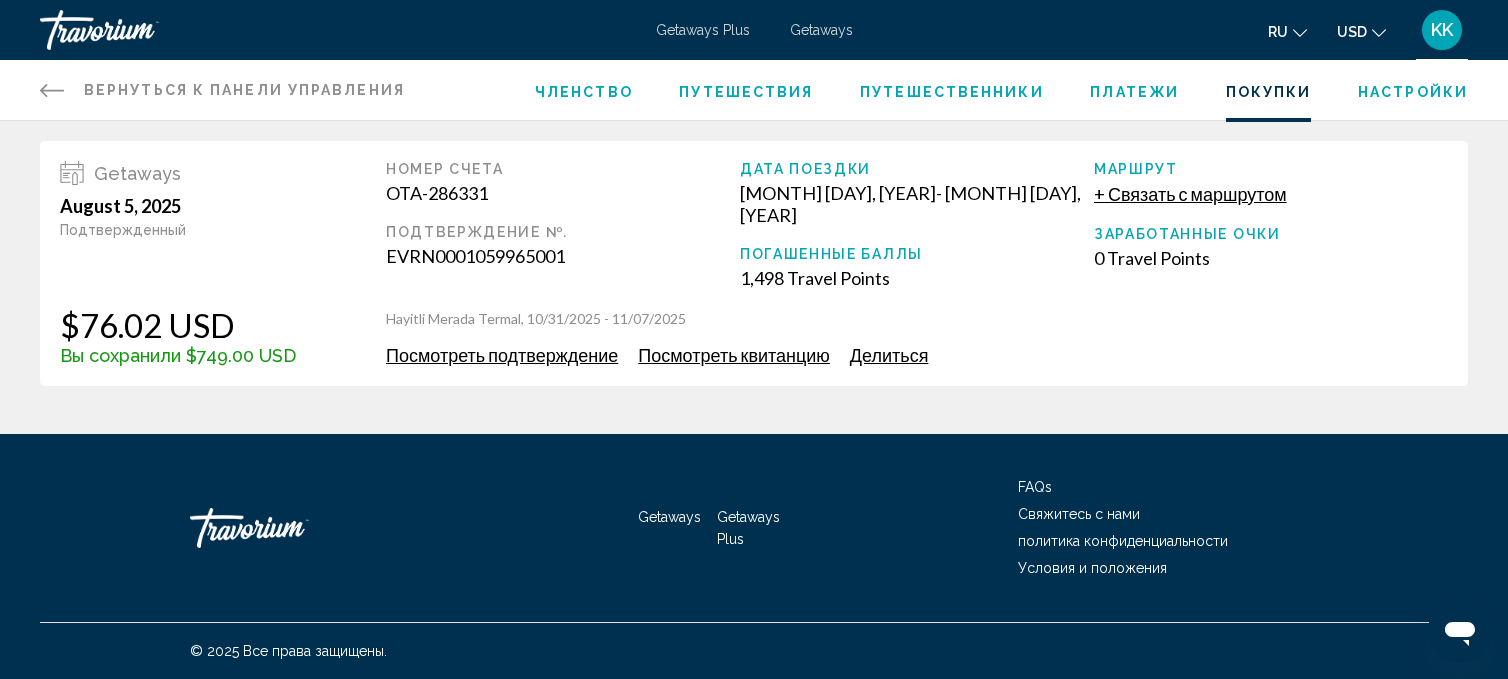 click on "Посмотреть подтверждение" at bounding box center (502, 355) 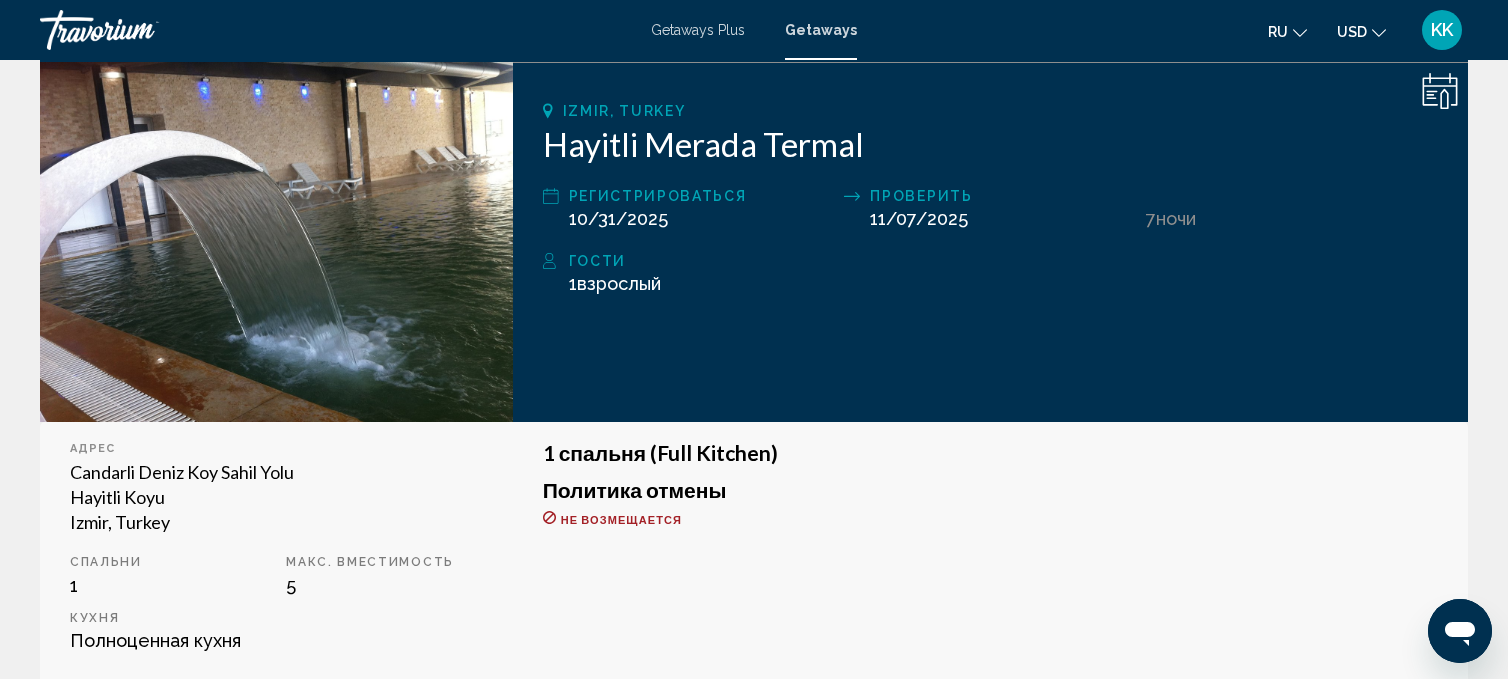 scroll, scrollTop: 0, scrollLeft: 0, axis: both 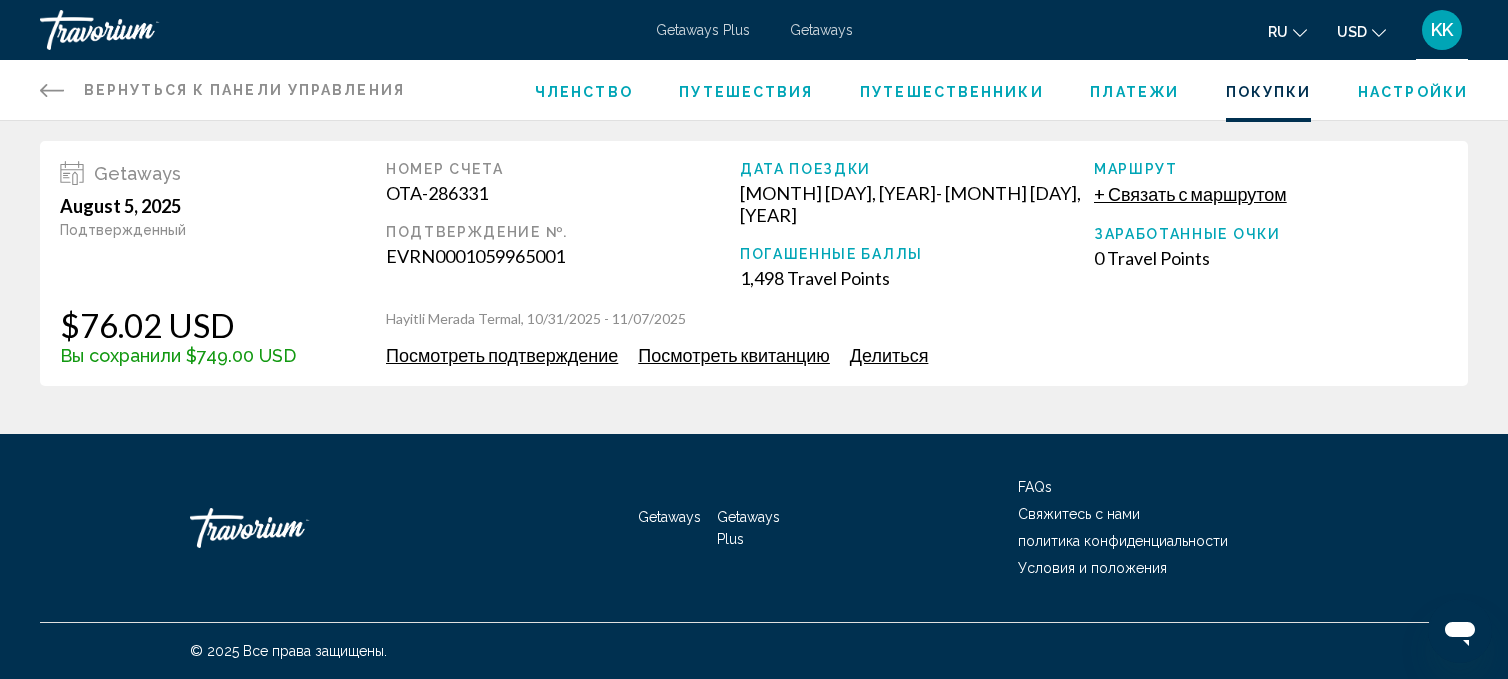 click on "Посмотреть квитанцию" at bounding box center (734, 355) 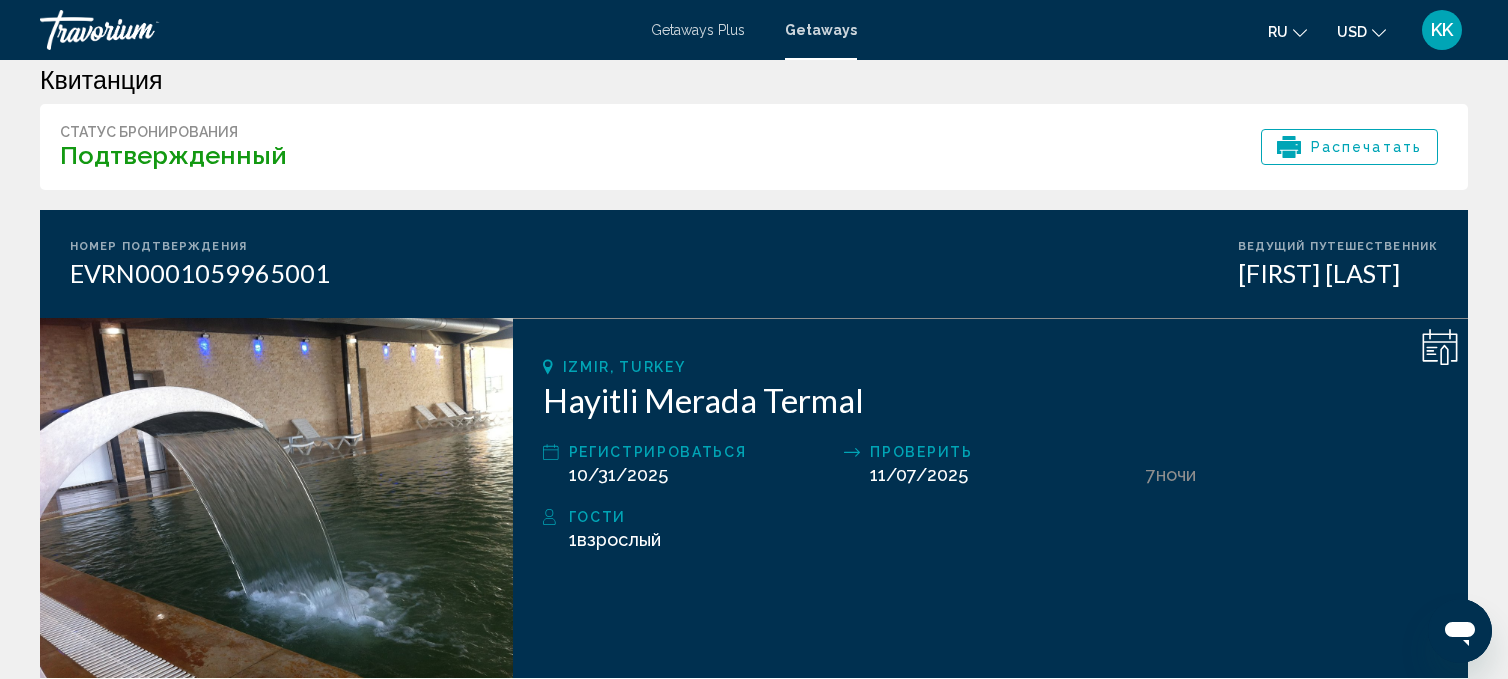 scroll, scrollTop: 0, scrollLeft: 0, axis: both 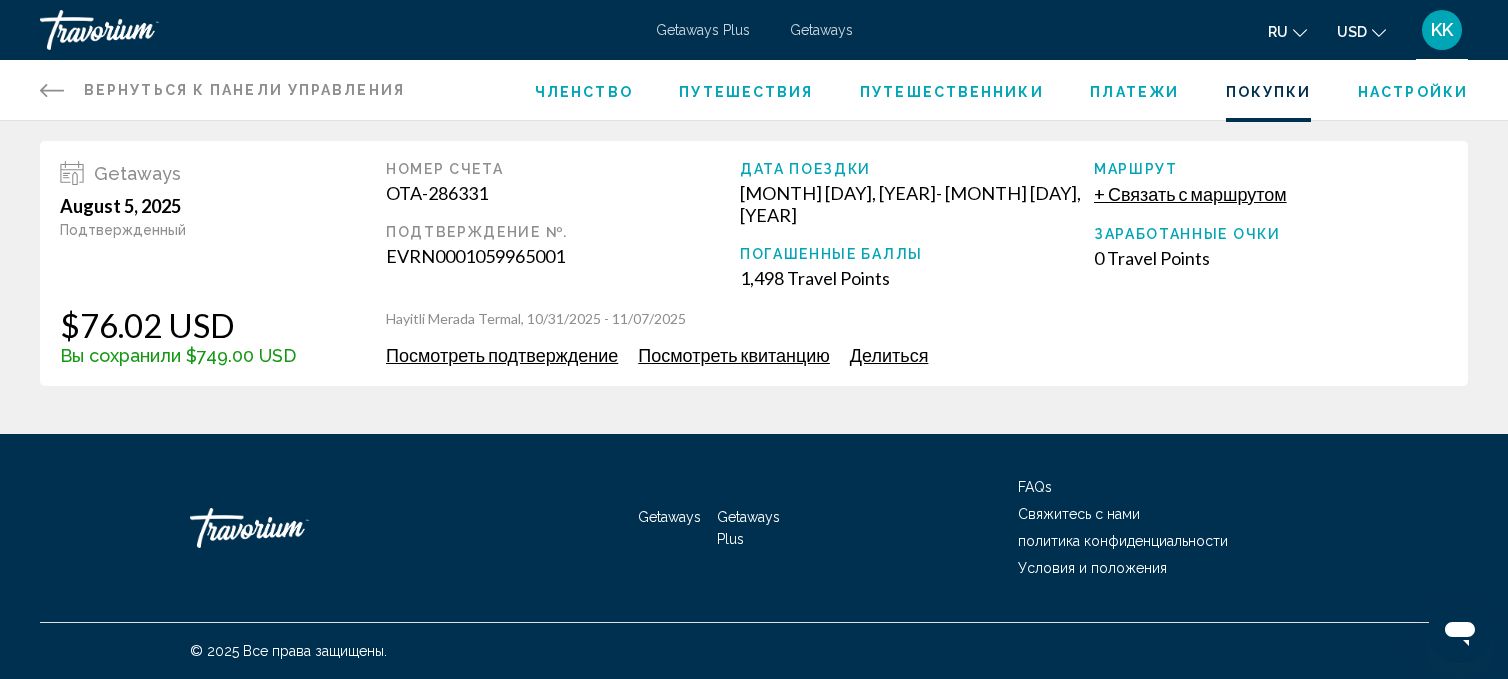 click on "Посмотреть подтверждение" at bounding box center (502, 355) 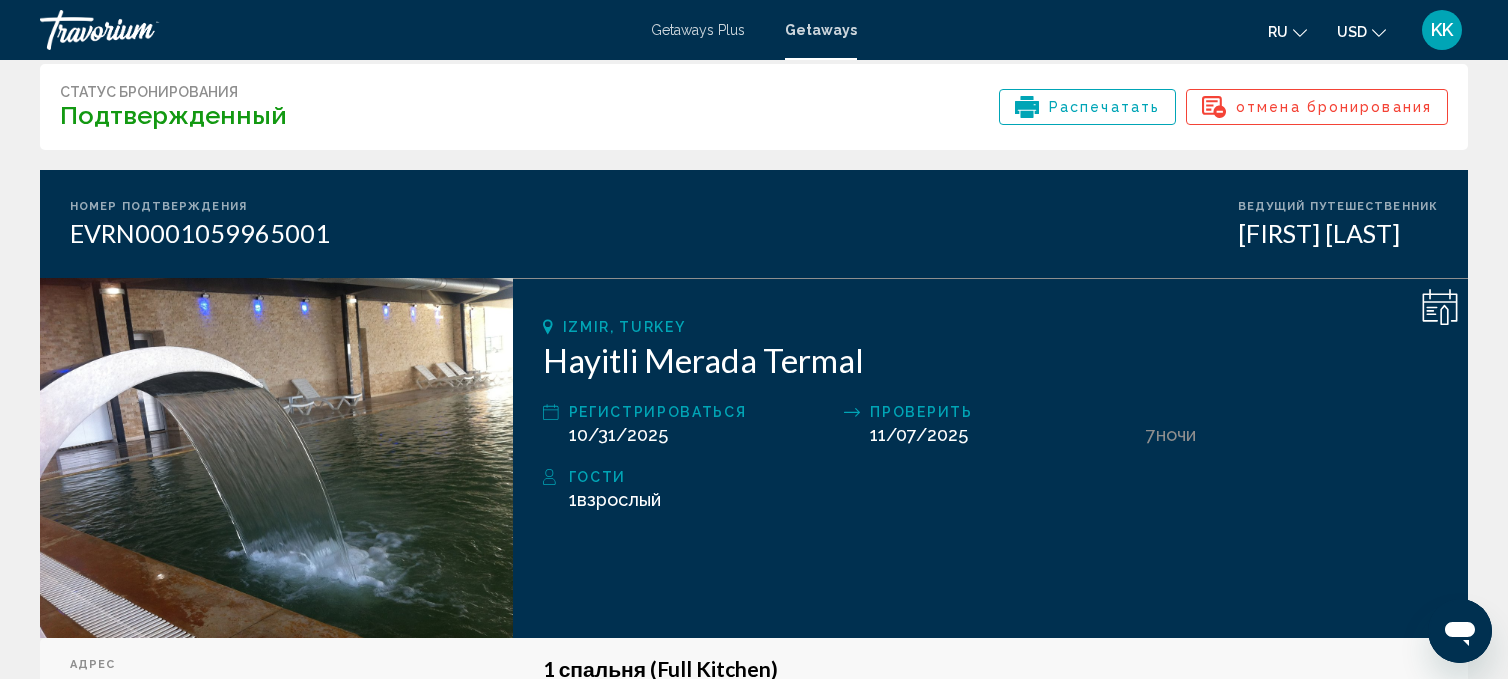 scroll, scrollTop: 73, scrollLeft: 0, axis: vertical 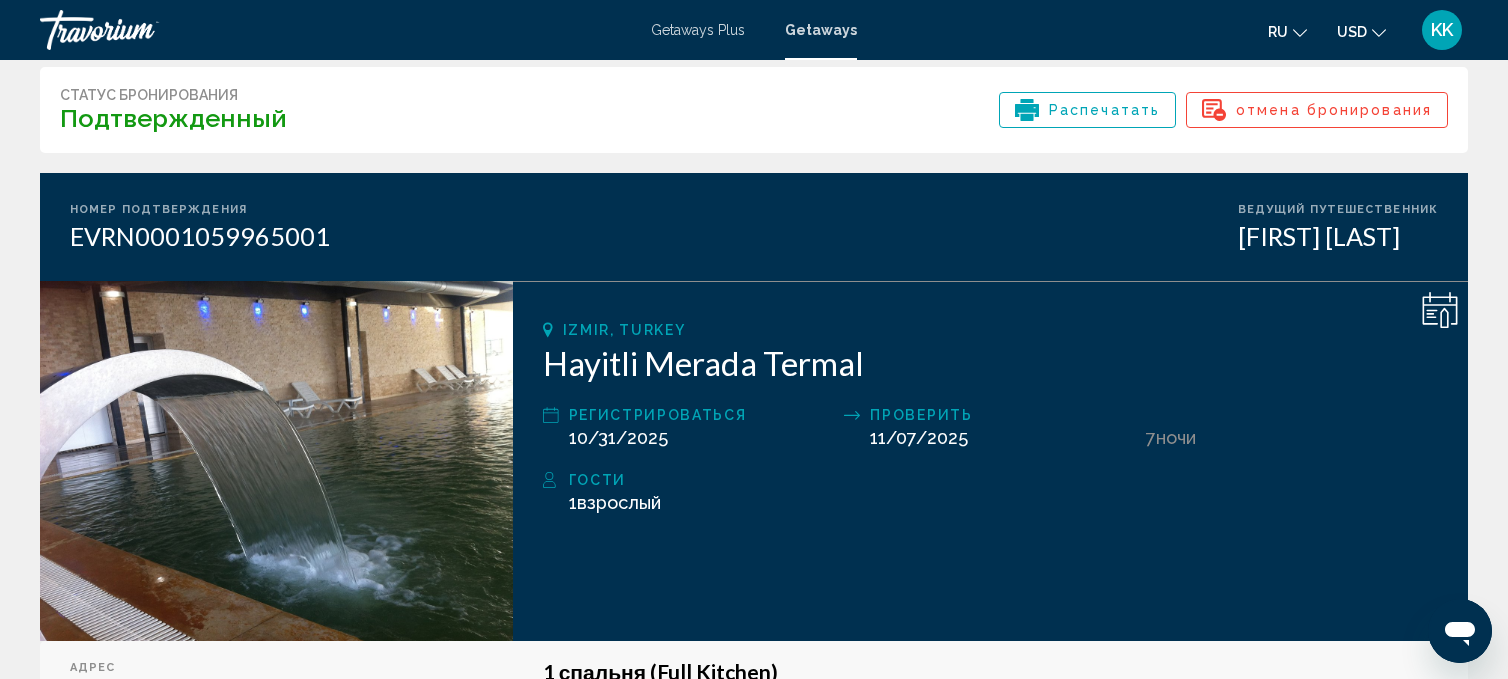 click 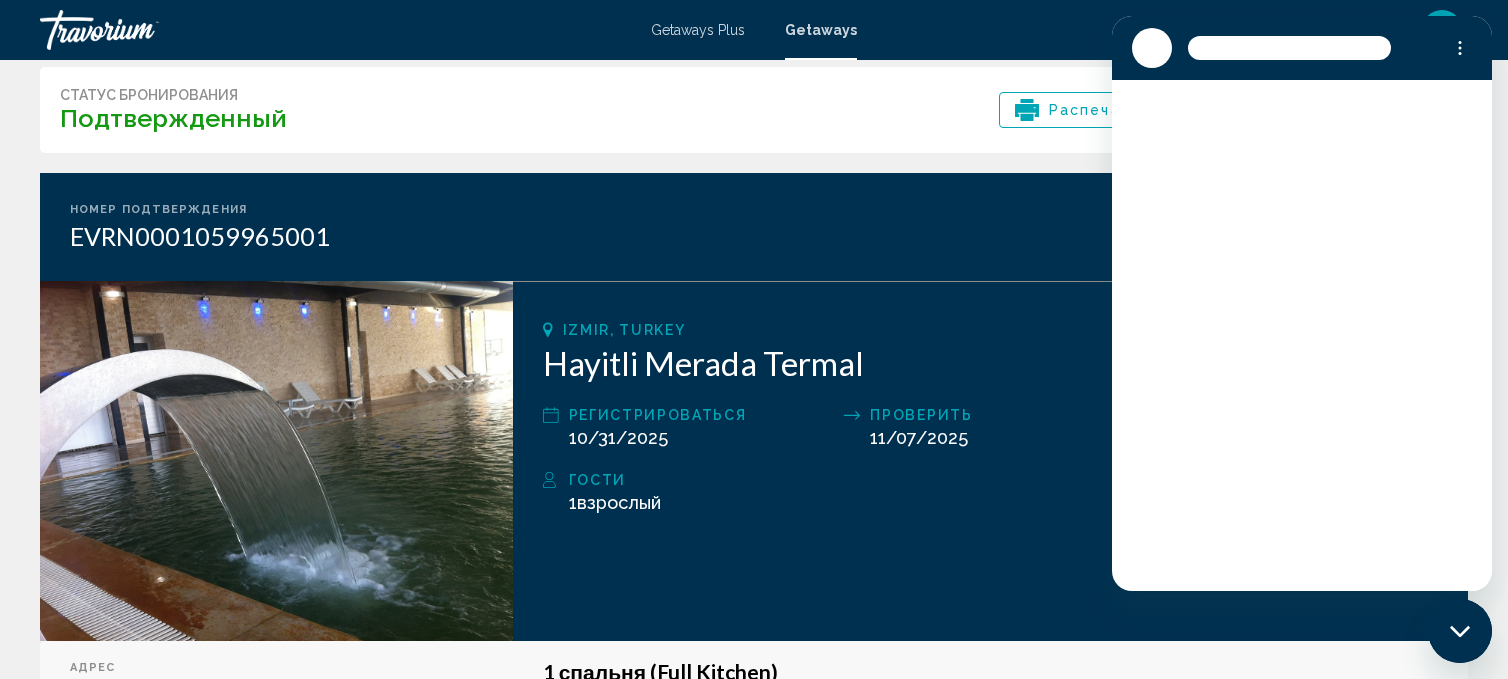 scroll, scrollTop: 0, scrollLeft: 0, axis: both 